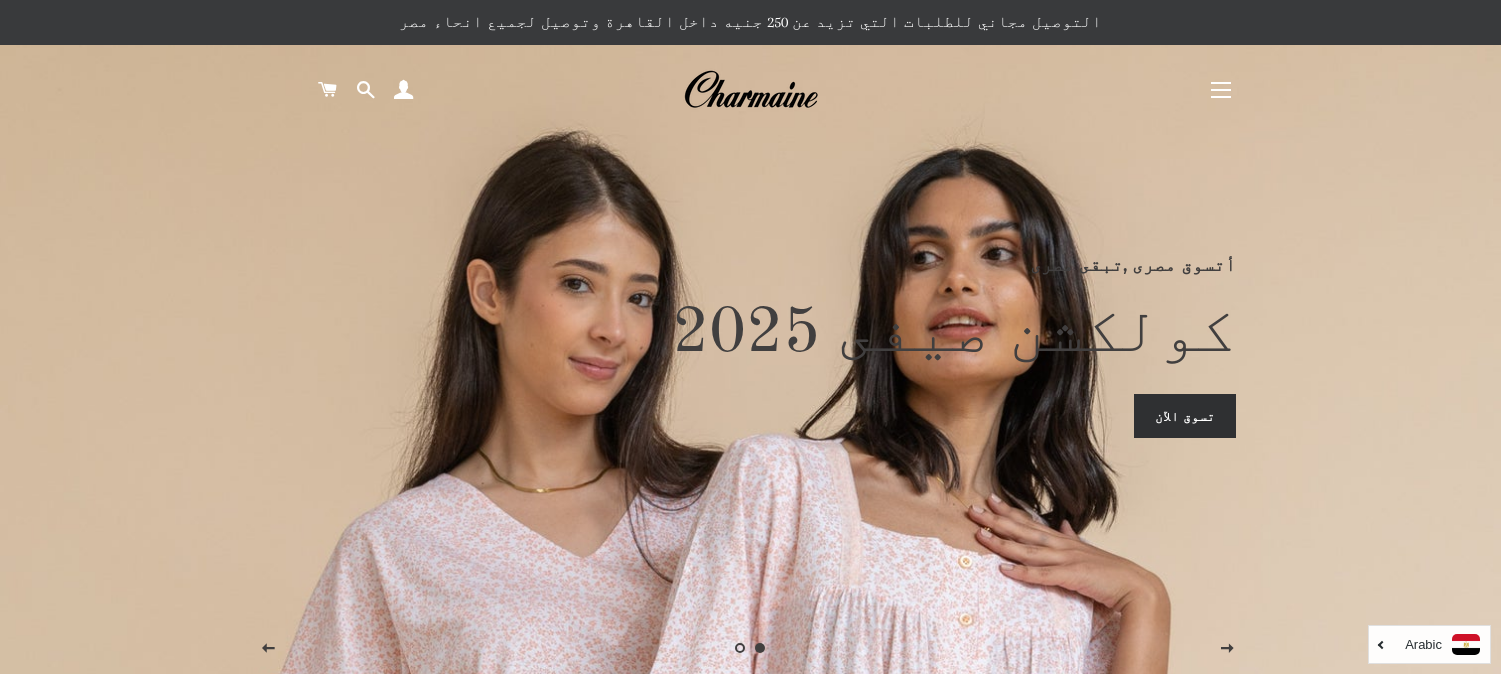 scroll, scrollTop: 0, scrollLeft: 0, axis: both 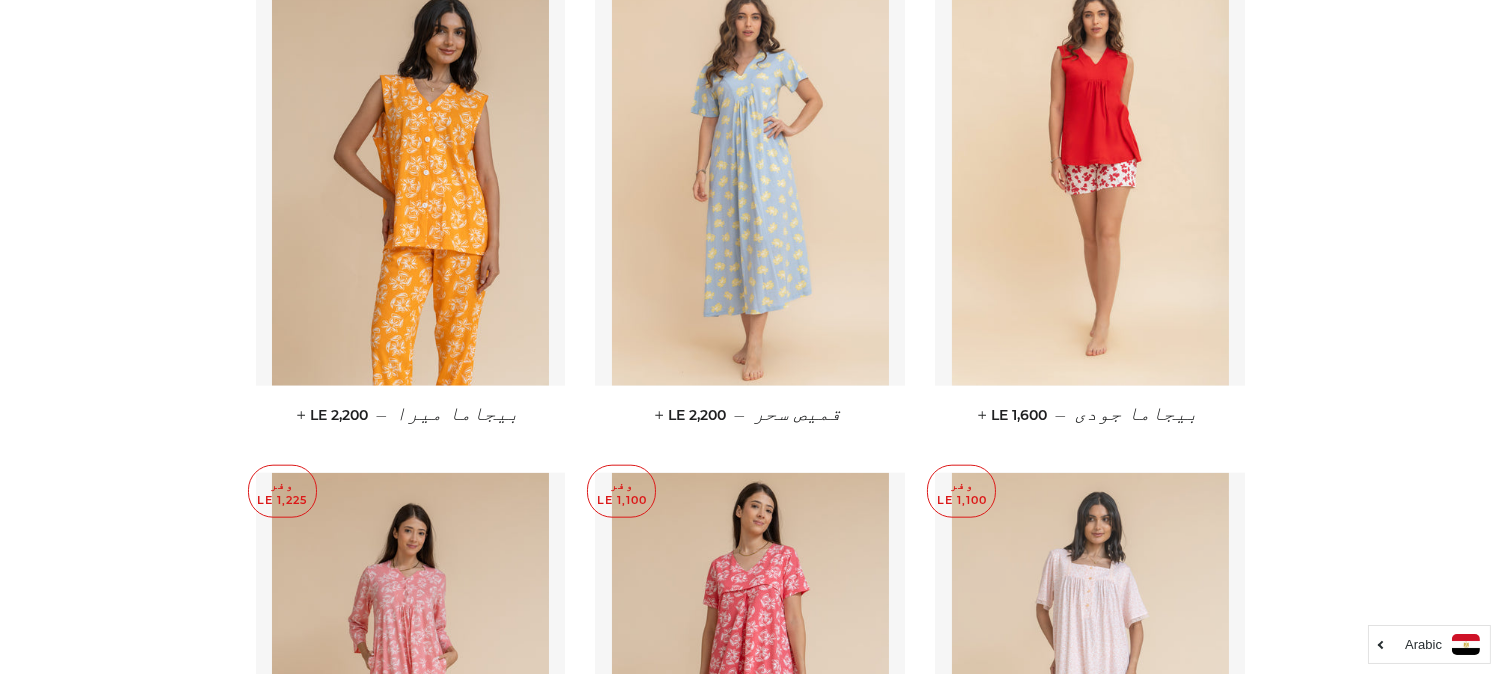click at bounding box center (1090, 680) 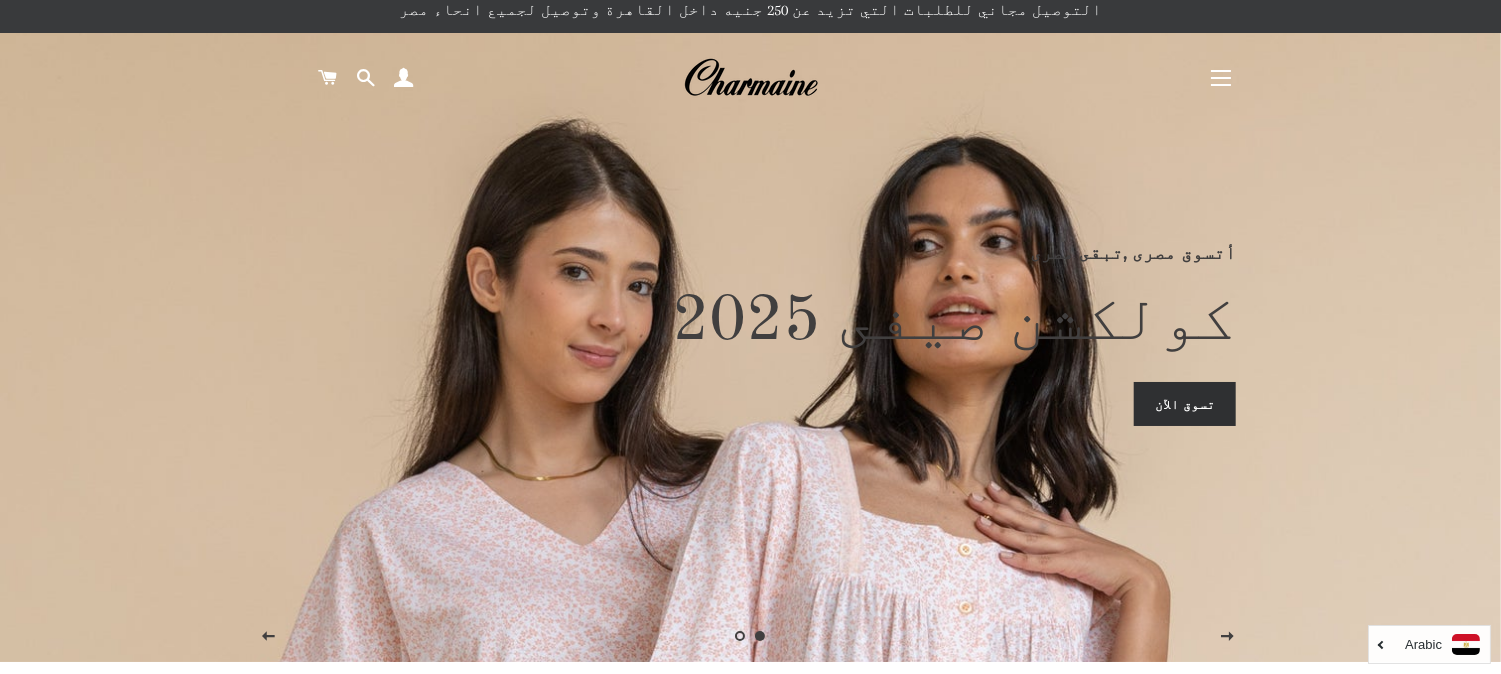 scroll, scrollTop: 0, scrollLeft: 0, axis: both 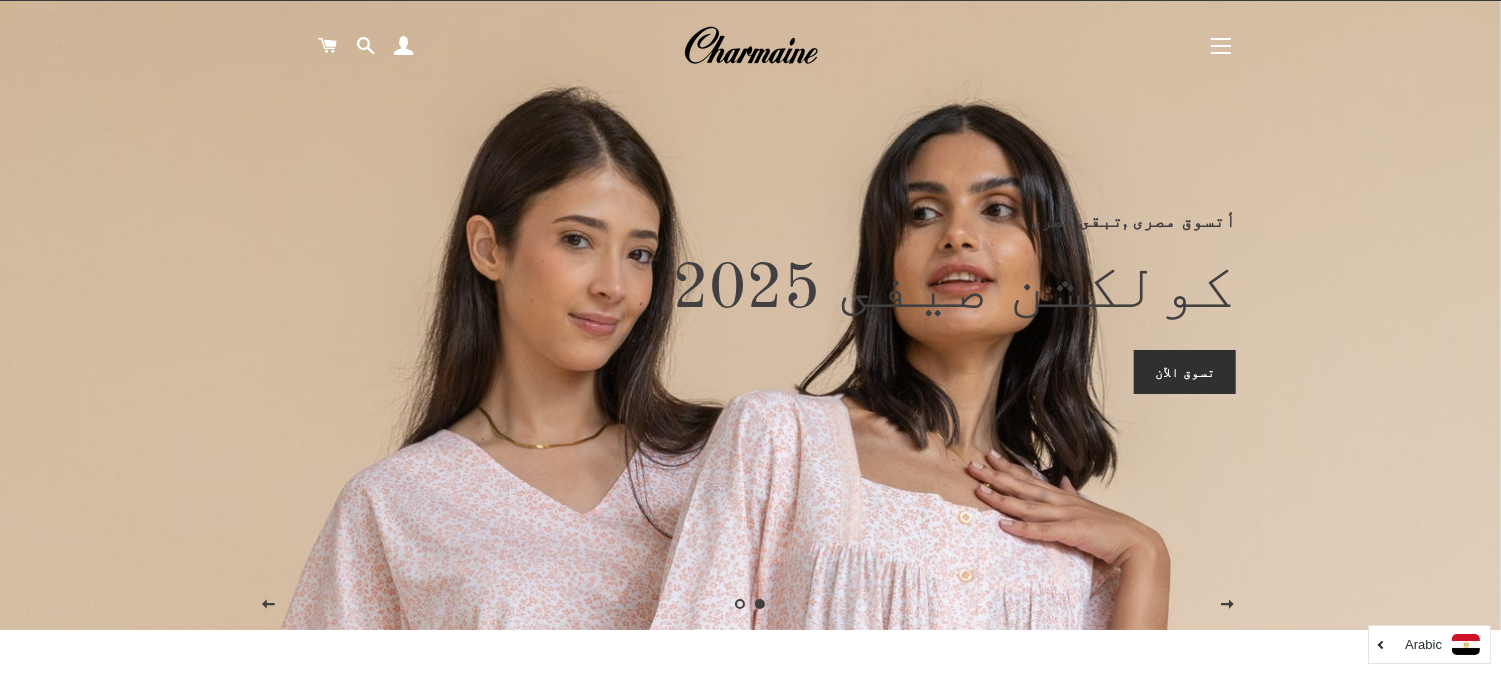 click on "أتسوق مصرى ,تبقى مصرى
كولكشن صيفى 2025
تسوق الآن" at bounding box center (751, 293) 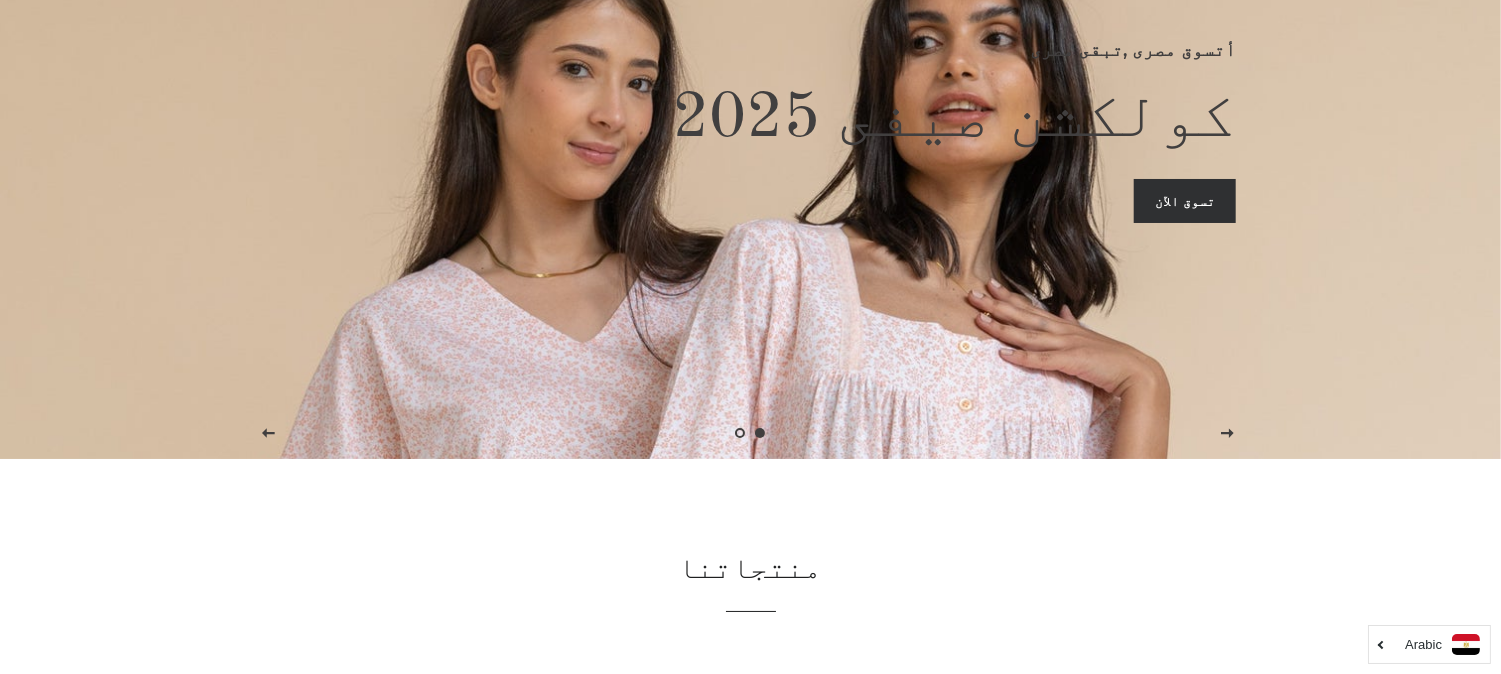 scroll, scrollTop: 222, scrollLeft: 0, axis: vertical 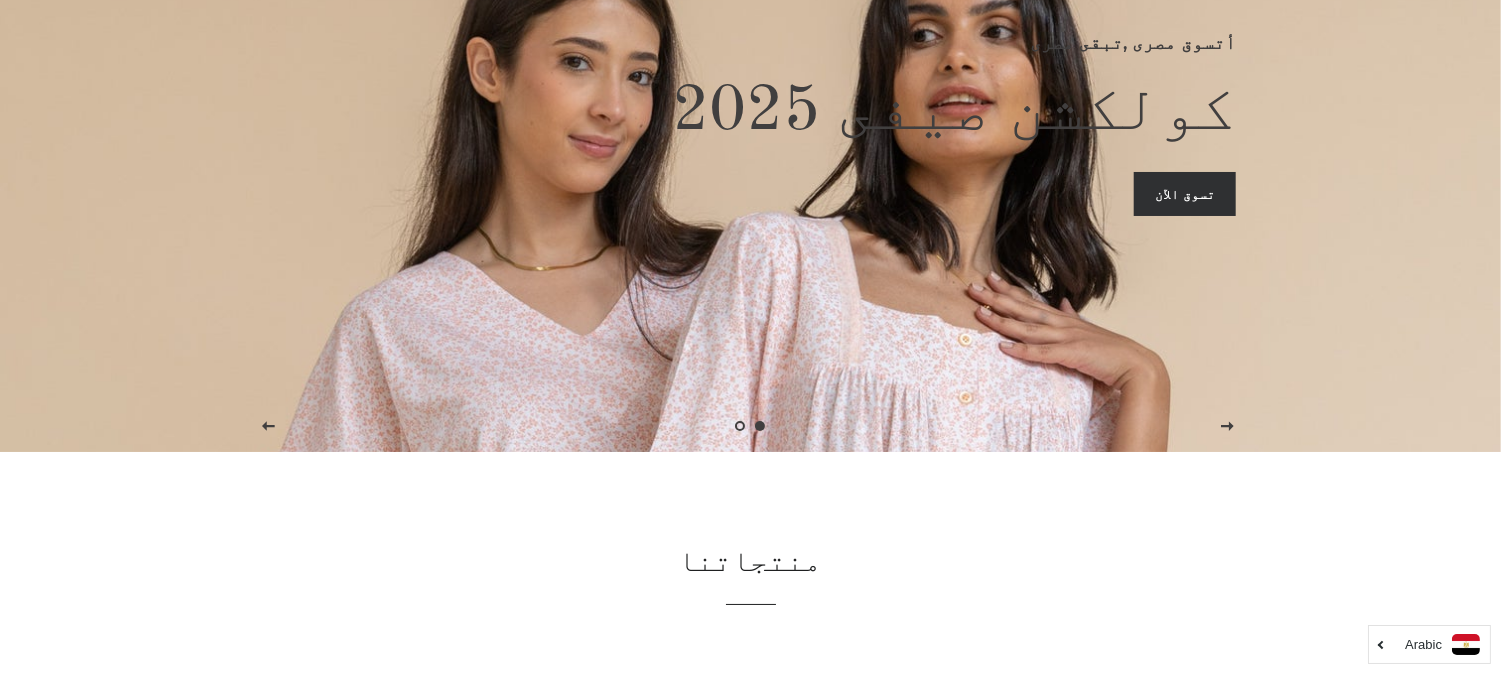 click on "تسوق الآن" at bounding box center (1185, 194) 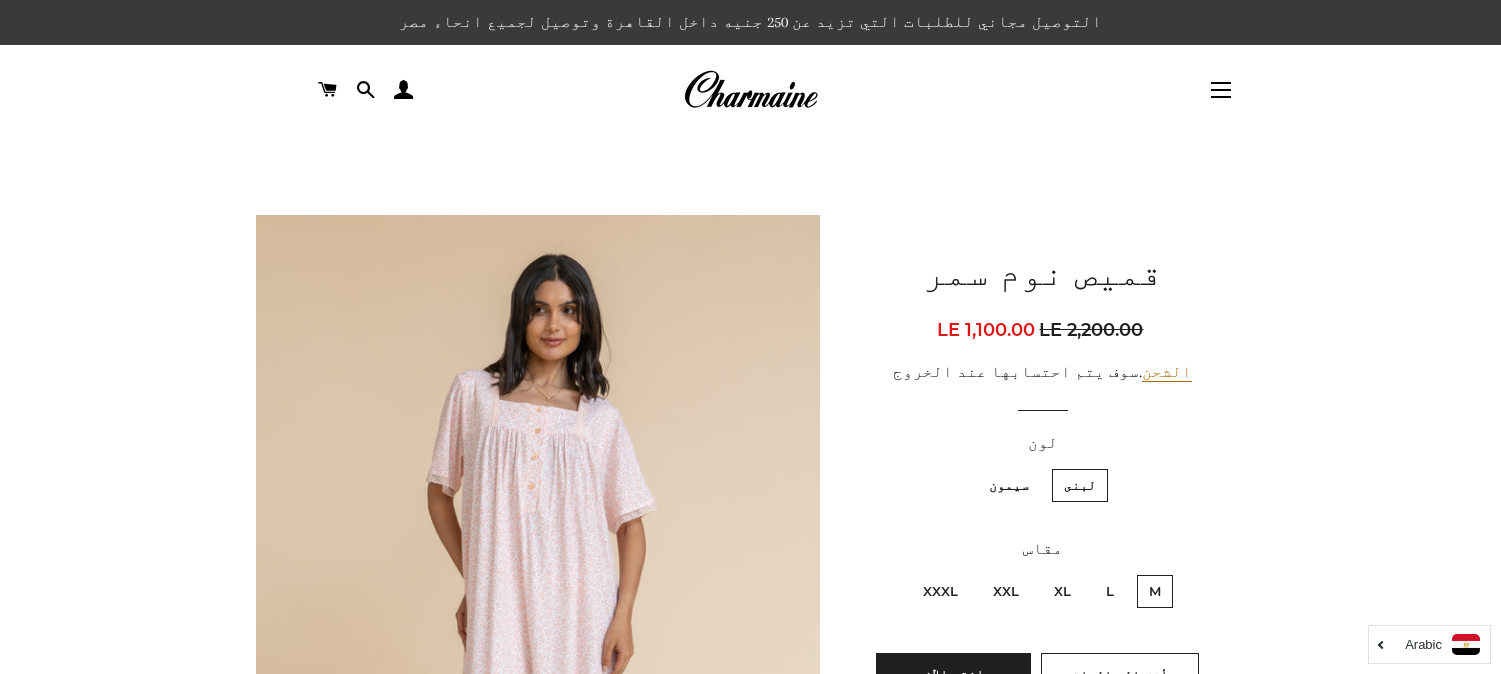 scroll, scrollTop: 0, scrollLeft: 0, axis: both 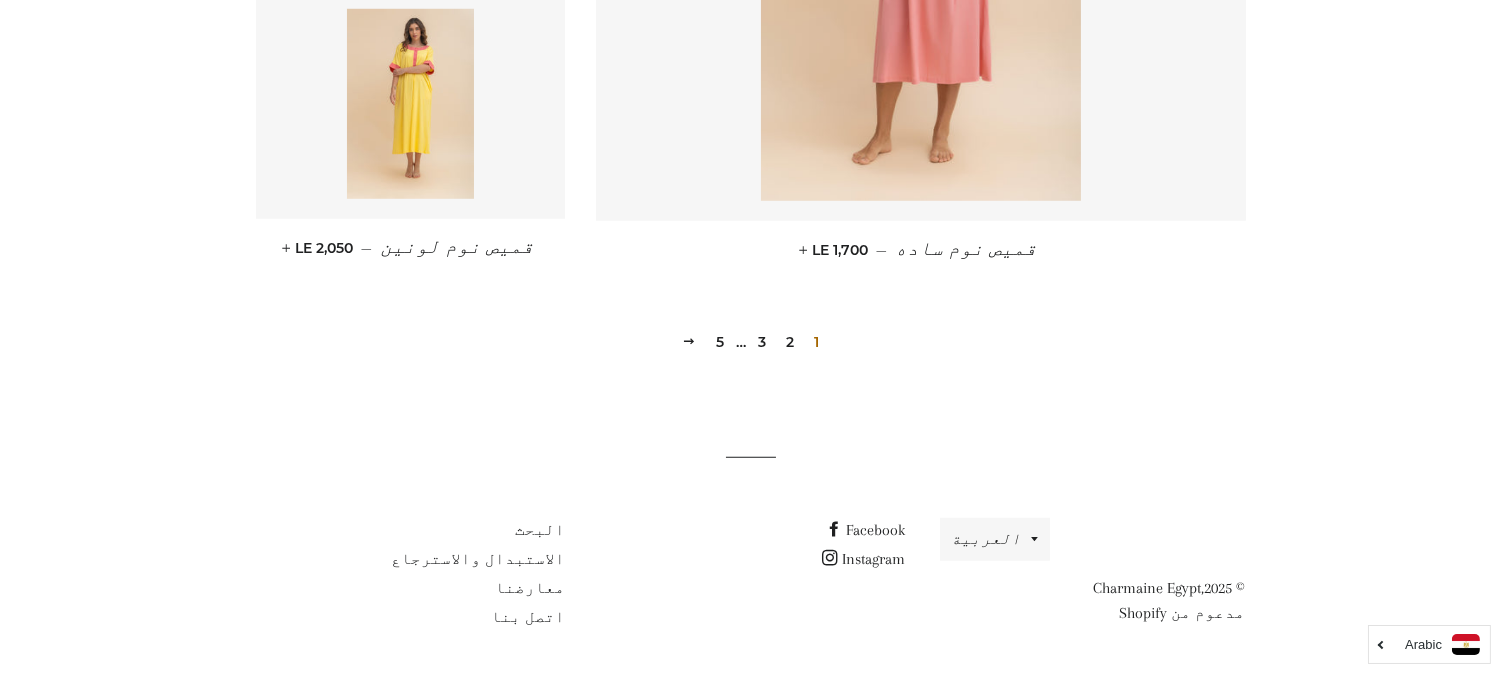 click on "2" at bounding box center [790, 342] 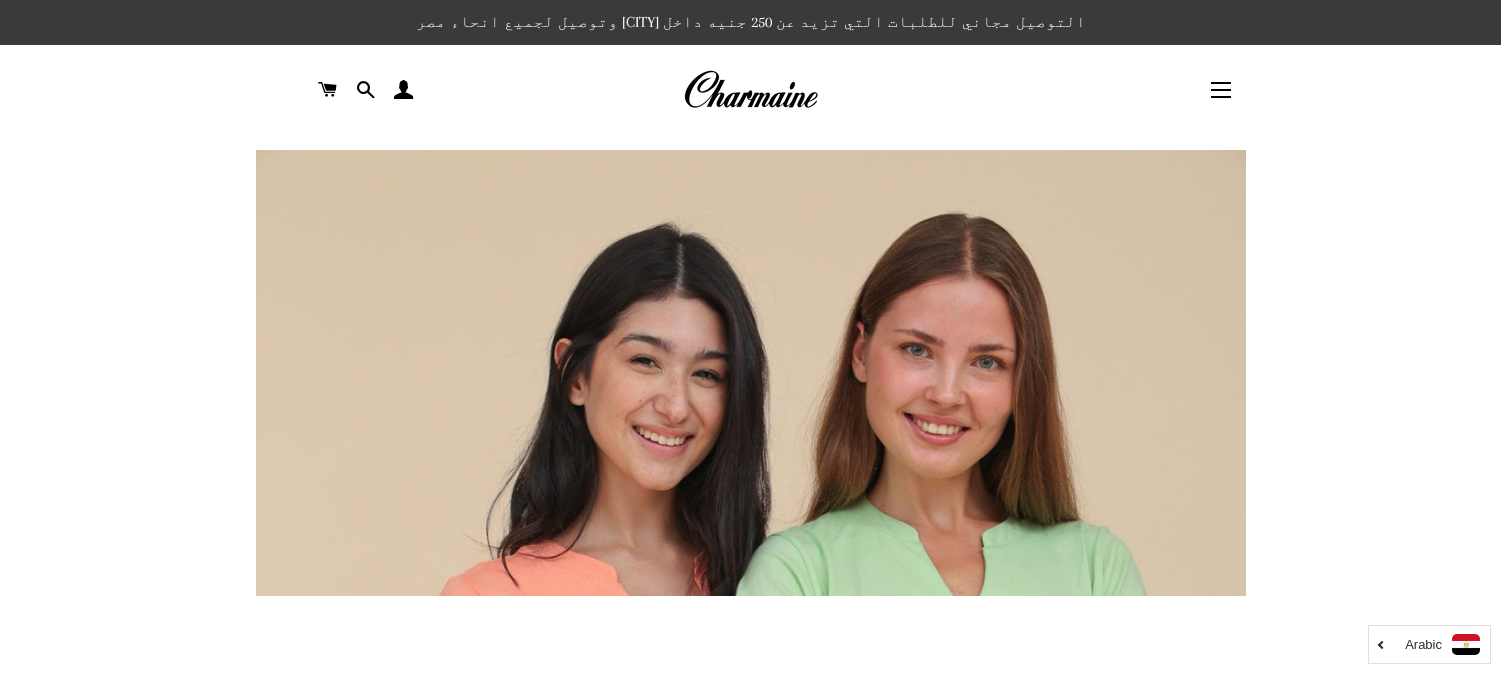 scroll, scrollTop: 0, scrollLeft: 0, axis: both 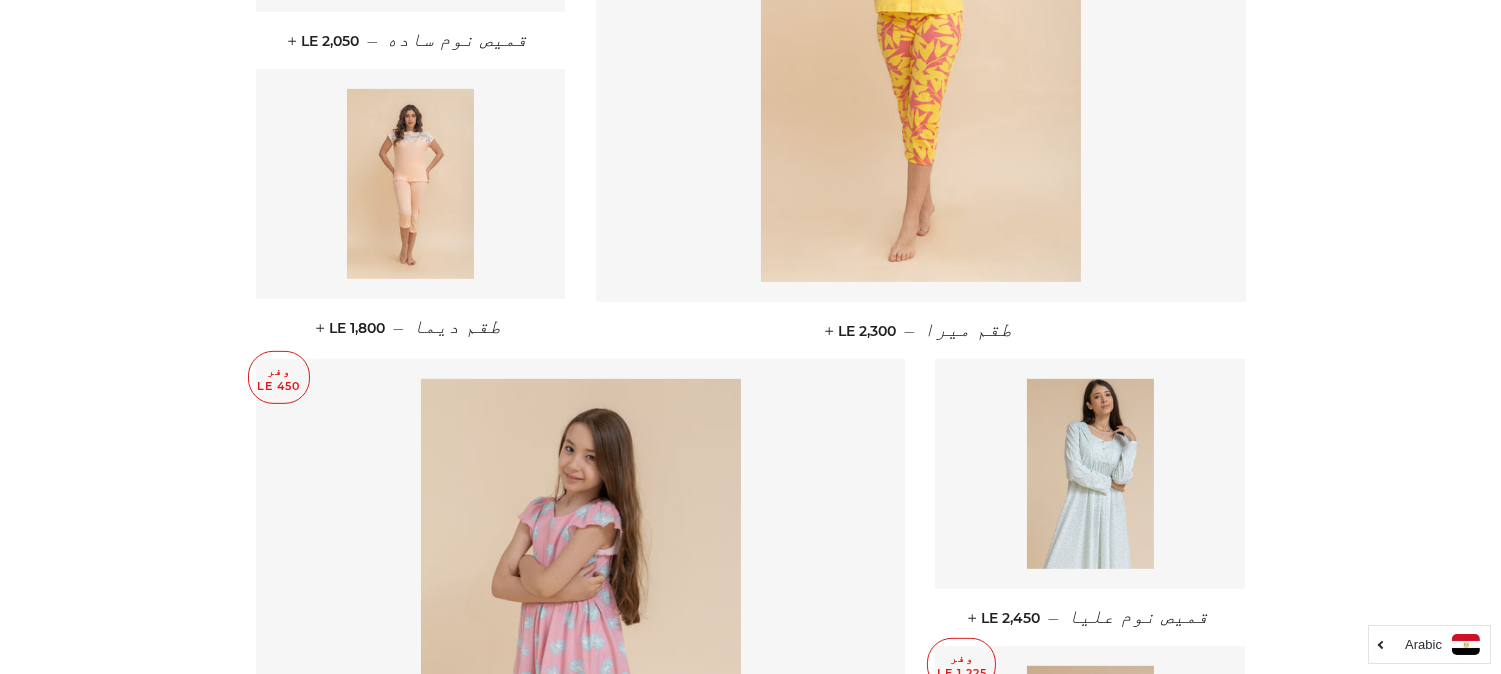 click on "كولكشن صيفى 2025
الترتيب حسب
ظهرت
اكثر المبيعات
أبجديا من الألف إلى الياء
ابجديا من الياء الى الالف
السعر المنخفض إلى الاعلى
االسعر من الاعلى الى المنخفض
التاريخ القديم إلى الجديد
التاريخ الجديد إلى القديم
قميص نوم مطبوع الورد
—
+" at bounding box center [750, 58] 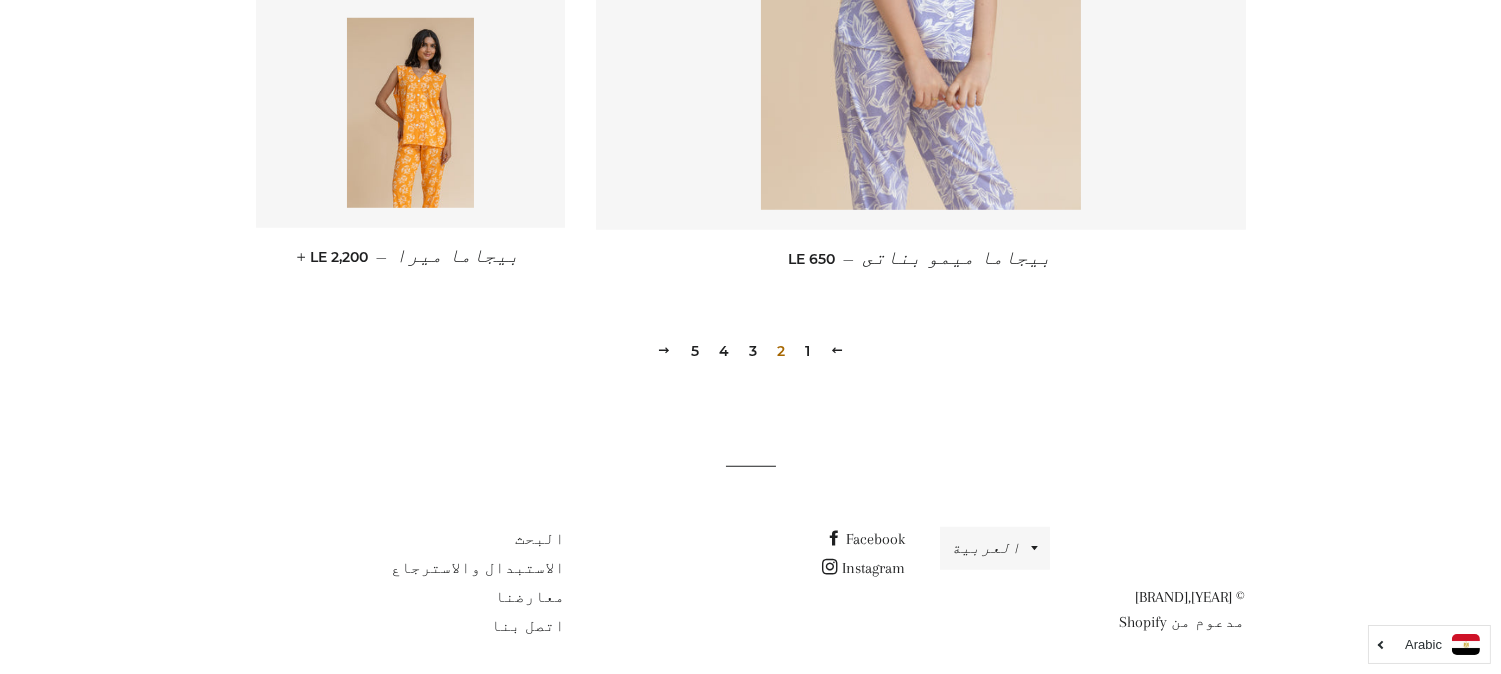 scroll, scrollTop: 2885, scrollLeft: 0, axis: vertical 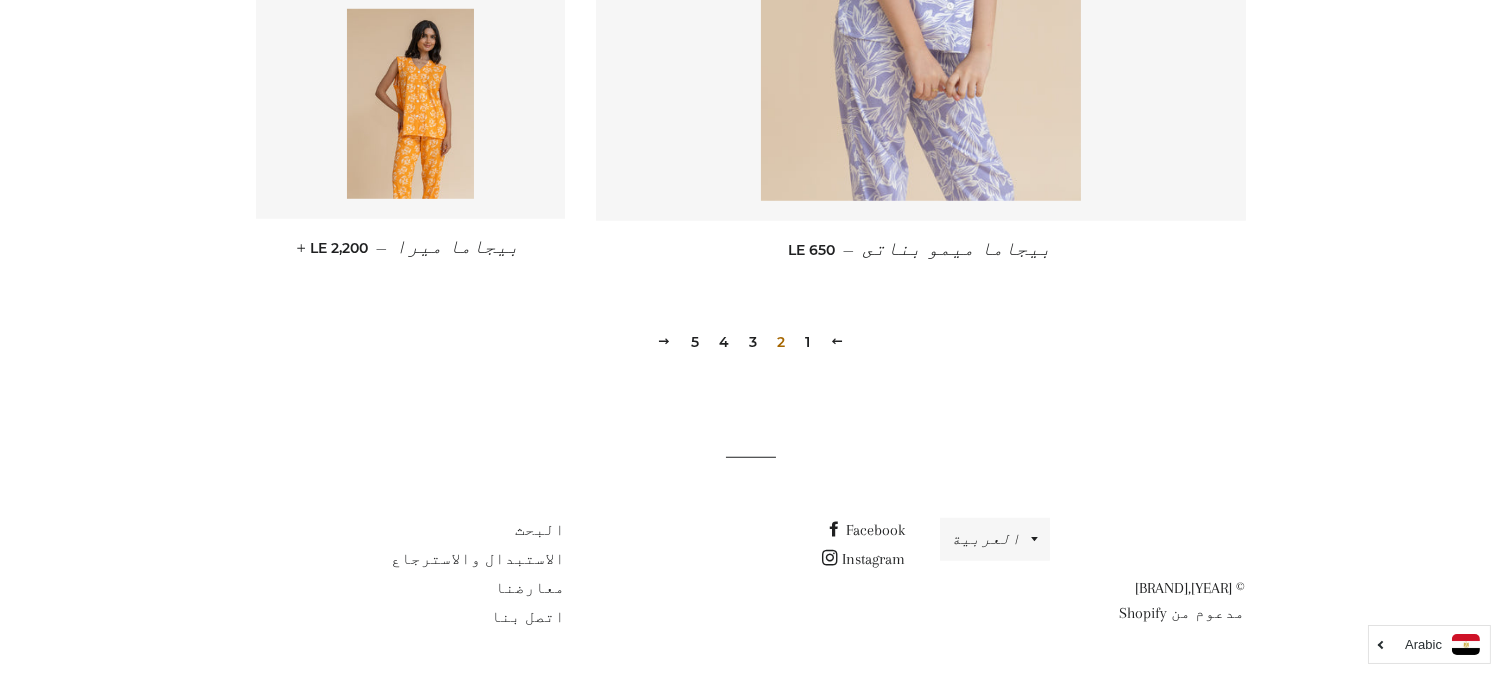 click on "3" at bounding box center [753, 342] 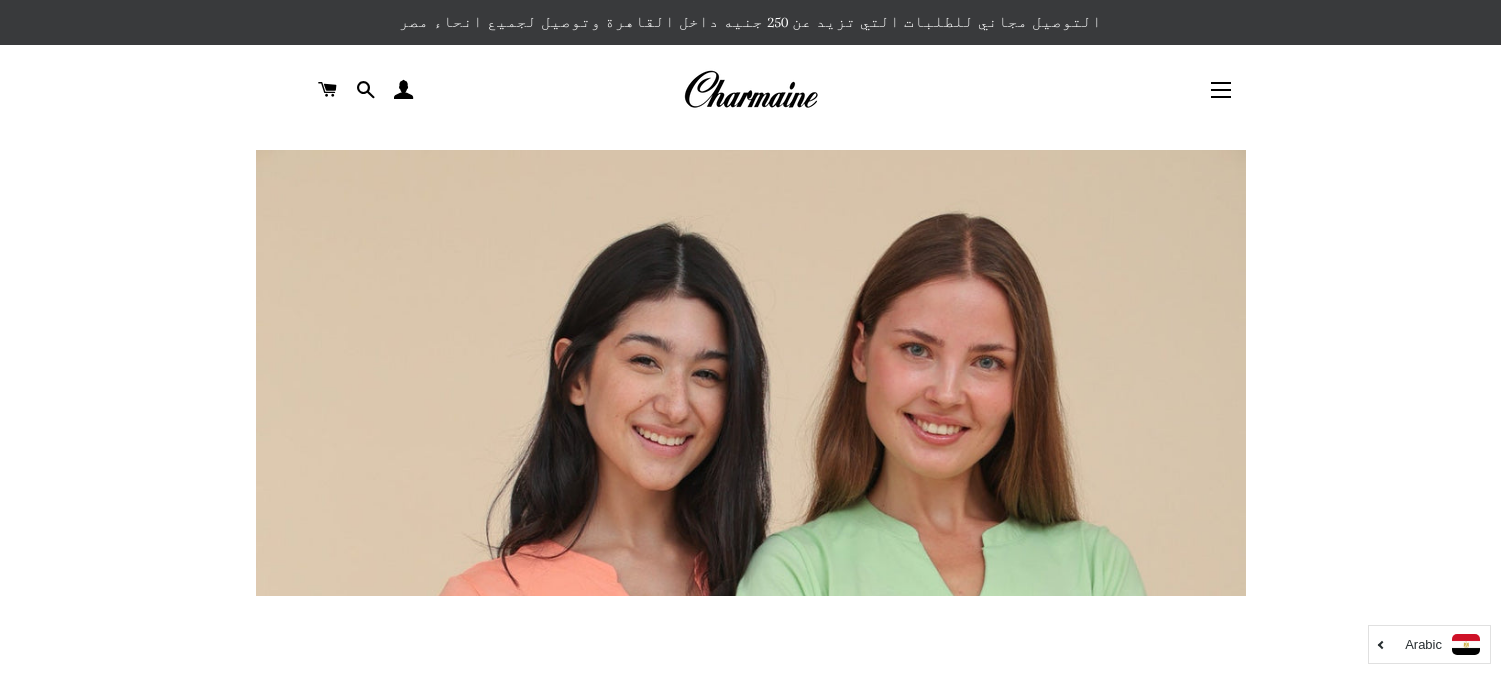 scroll, scrollTop: 0, scrollLeft: 0, axis: both 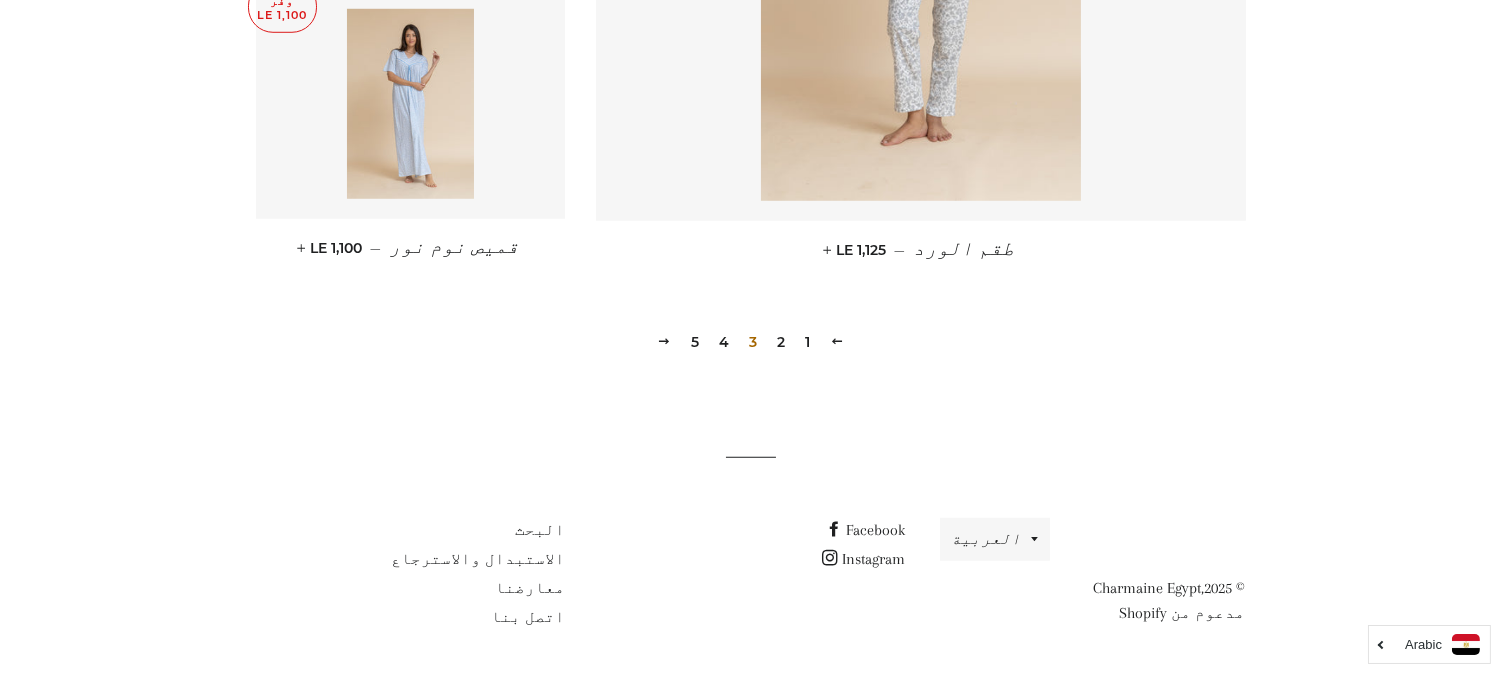 click on "4" at bounding box center [724, 342] 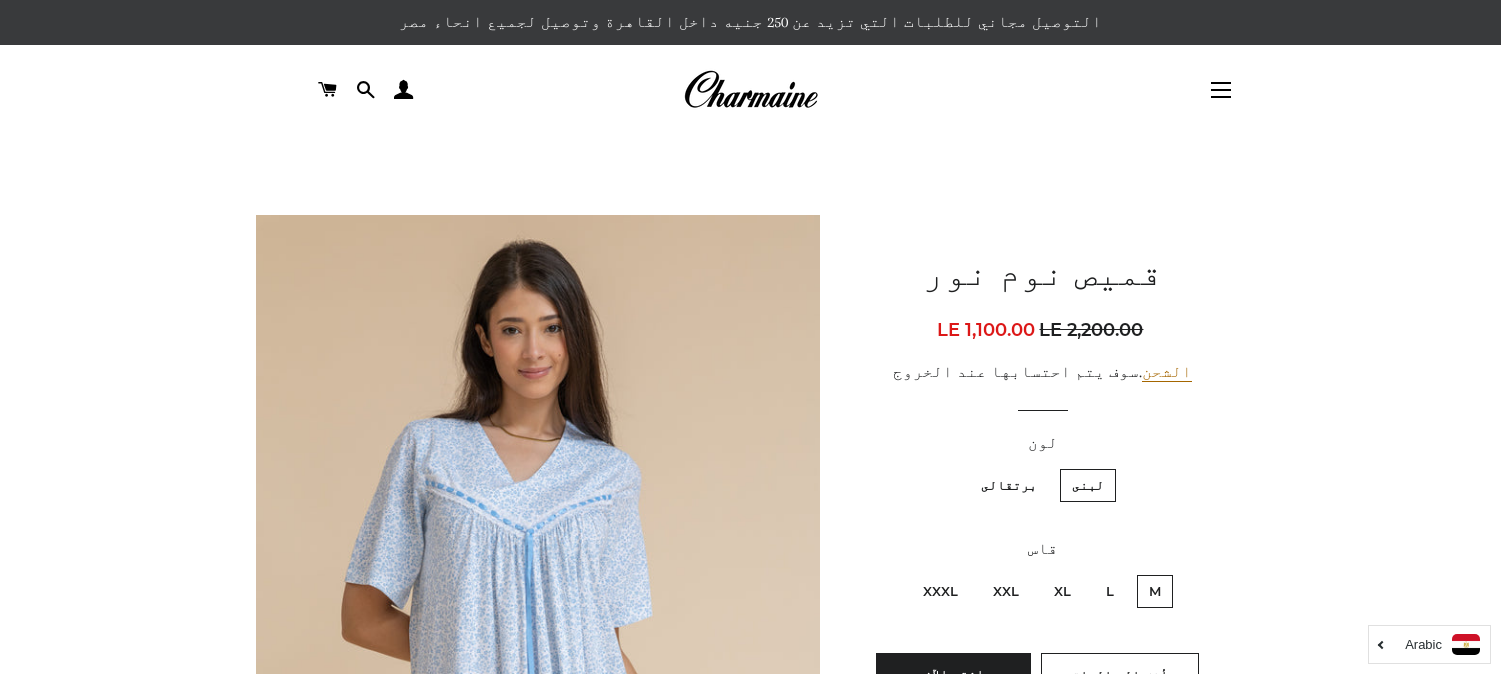 scroll, scrollTop: 0, scrollLeft: 0, axis: both 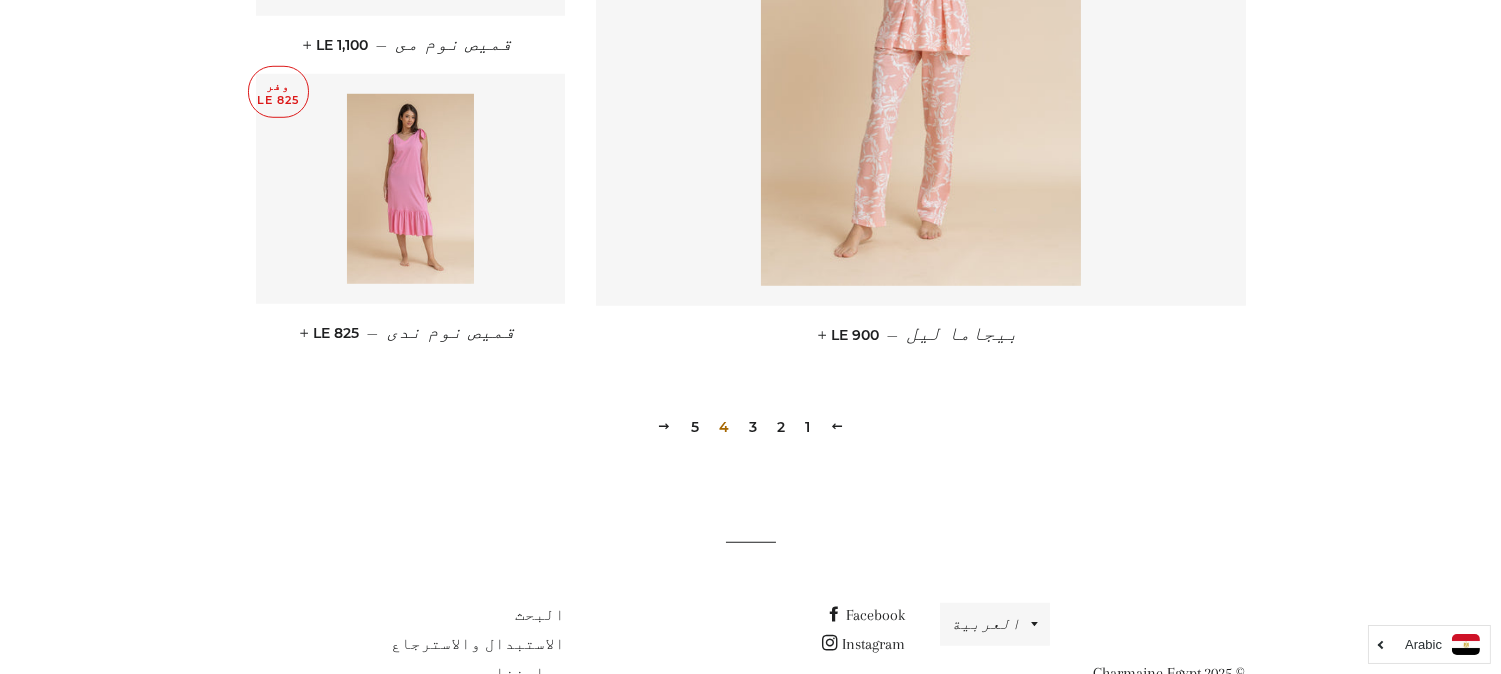 click on "5" at bounding box center (695, 427) 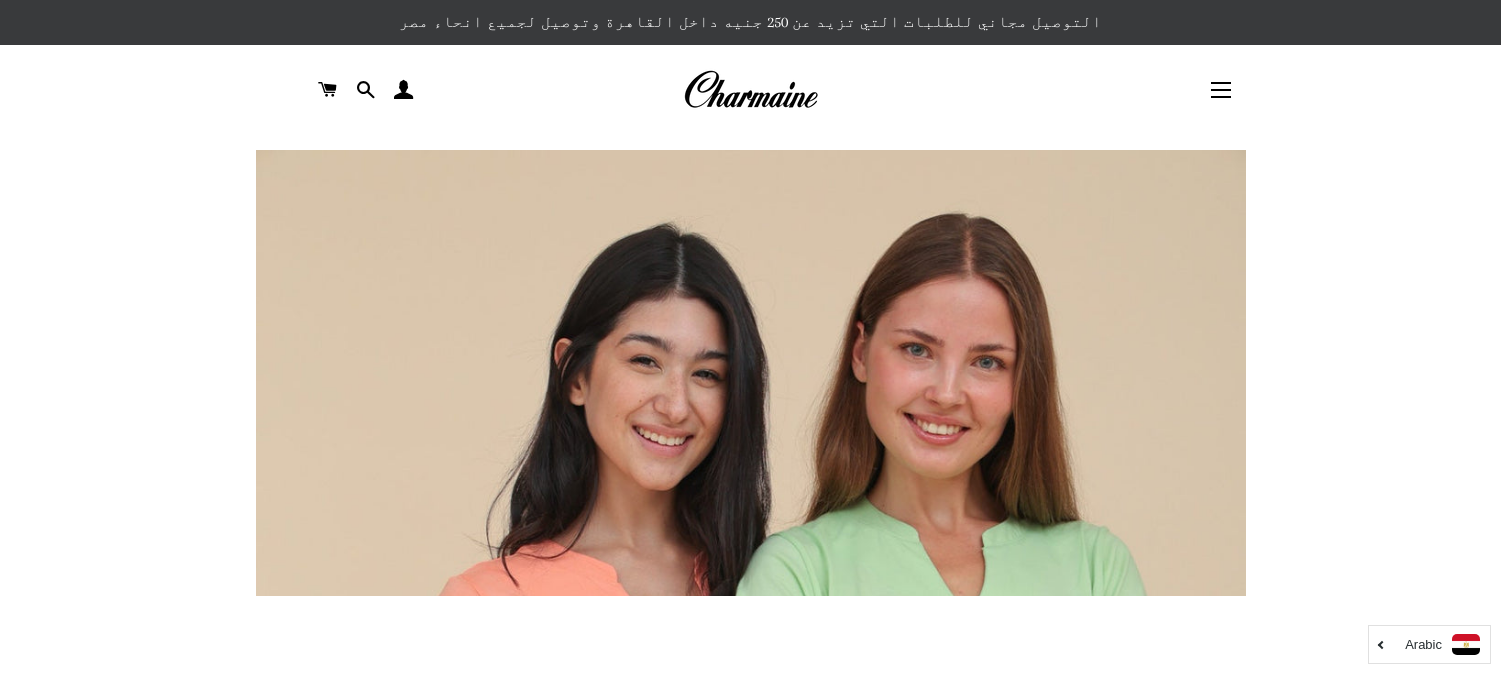 scroll, scrollTop: 0, scrollLeft: 0, axis: both 